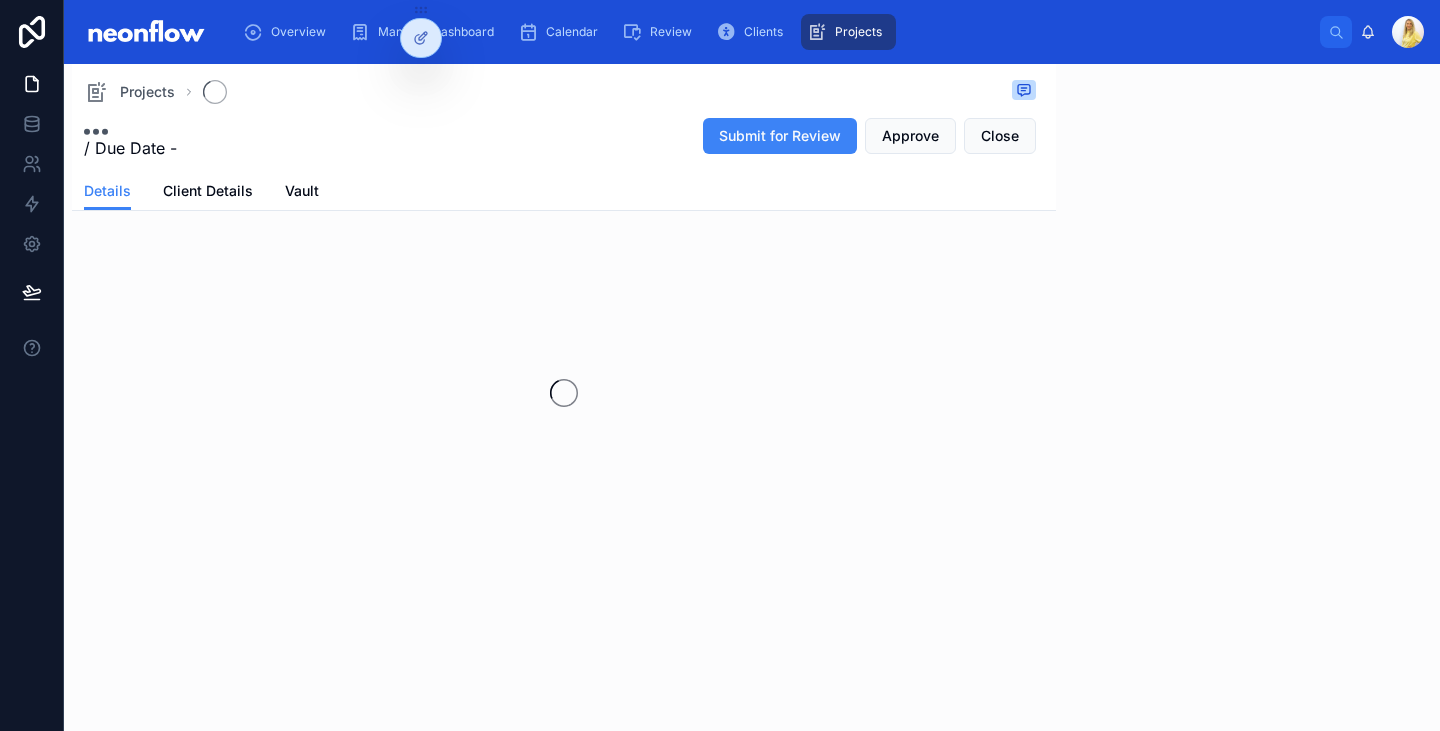 scroll, scrollTop: 0, scrollLeft: 0, axis: both 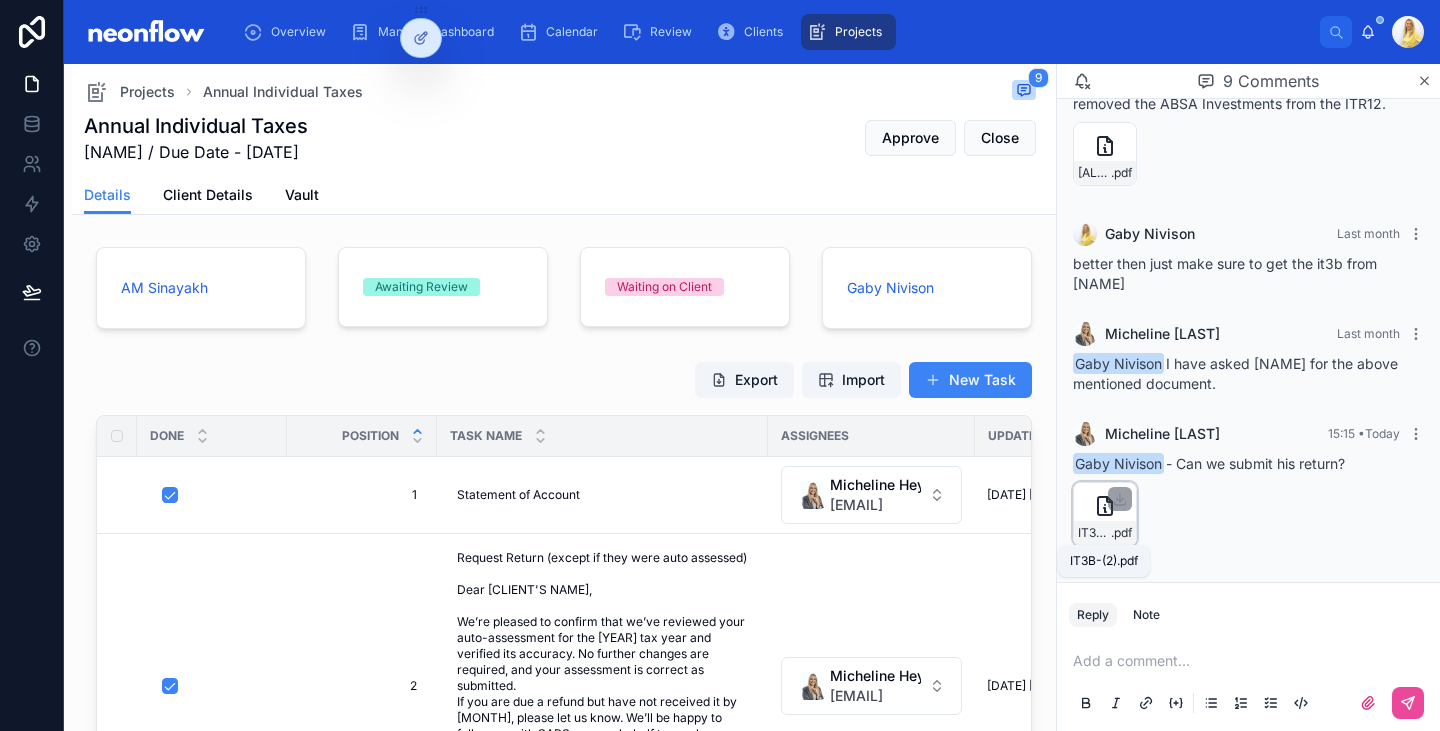 click on "IT3B-(2)" at bounding box center (1094, 533) 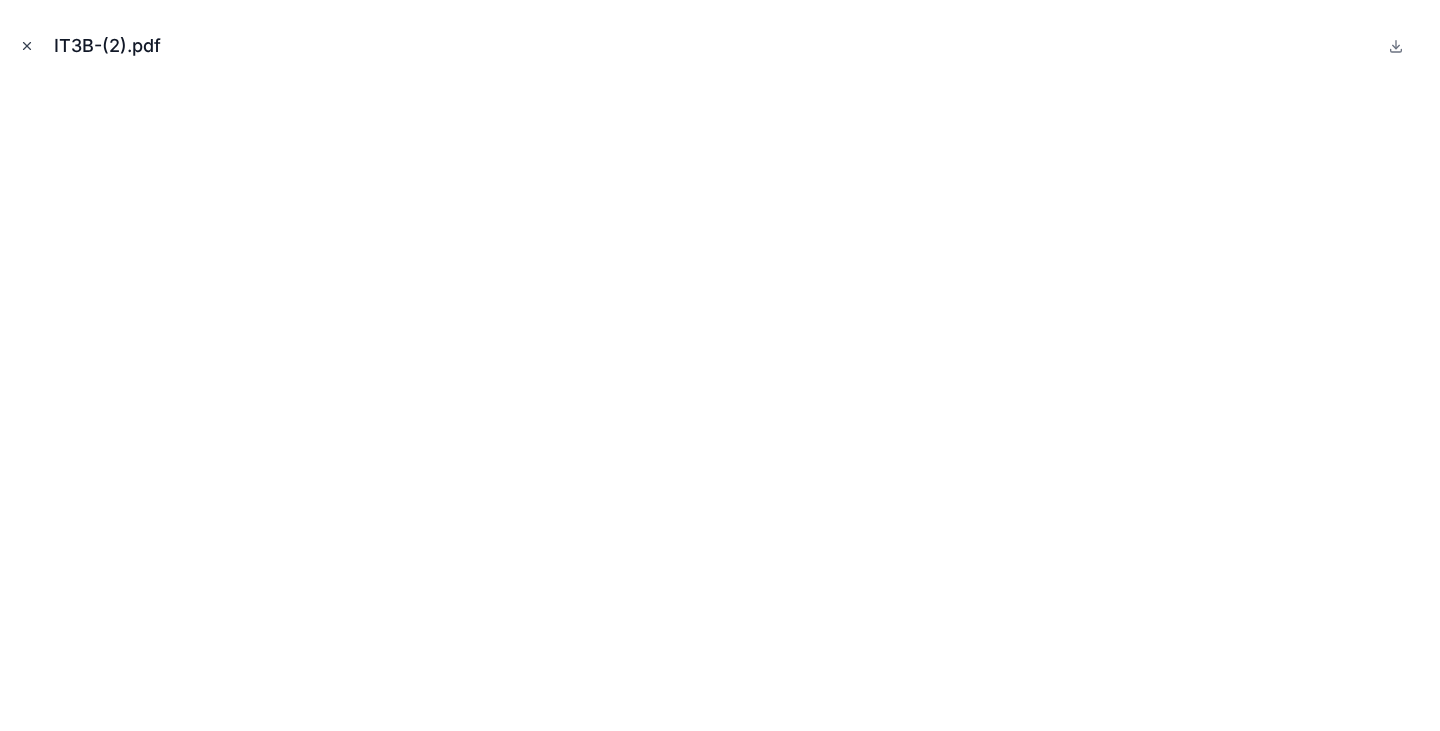 click 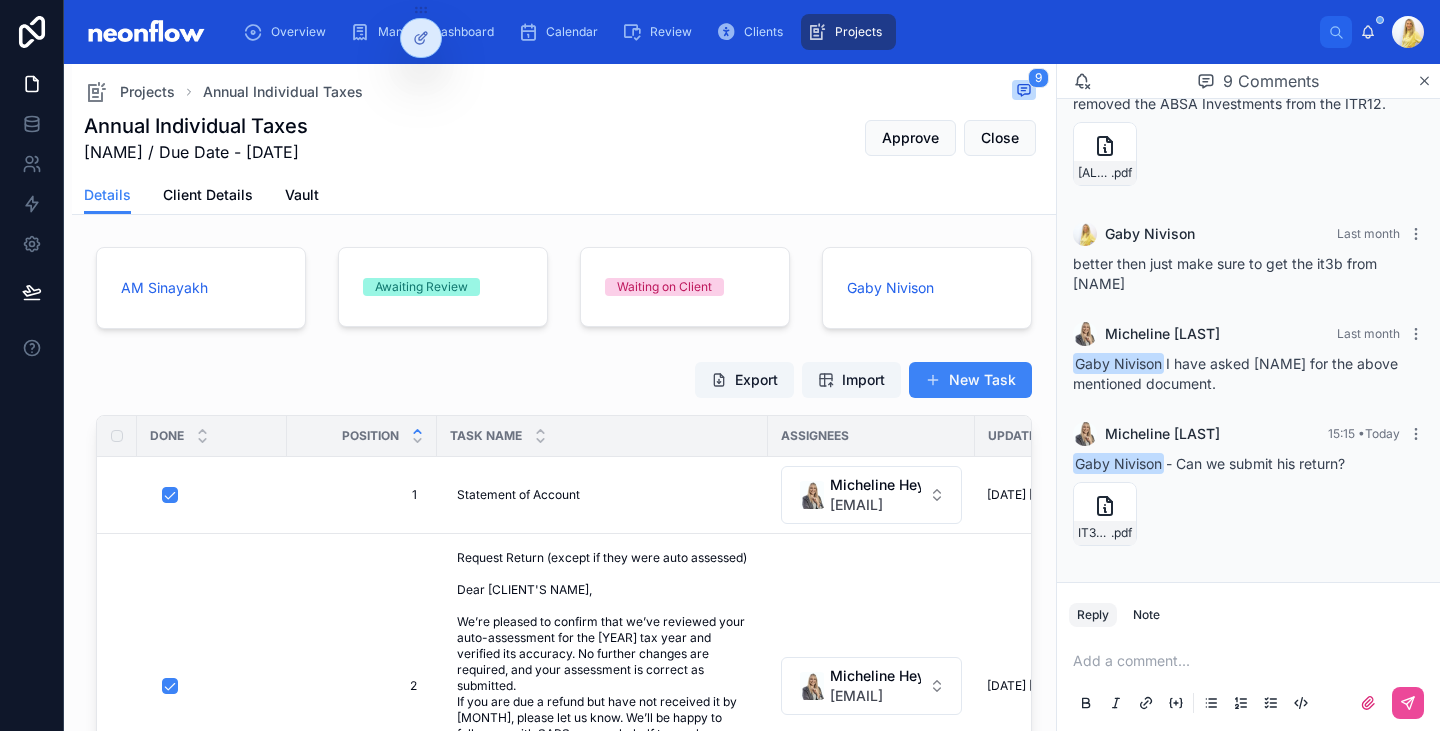 click at bounding box center [1252, 661] 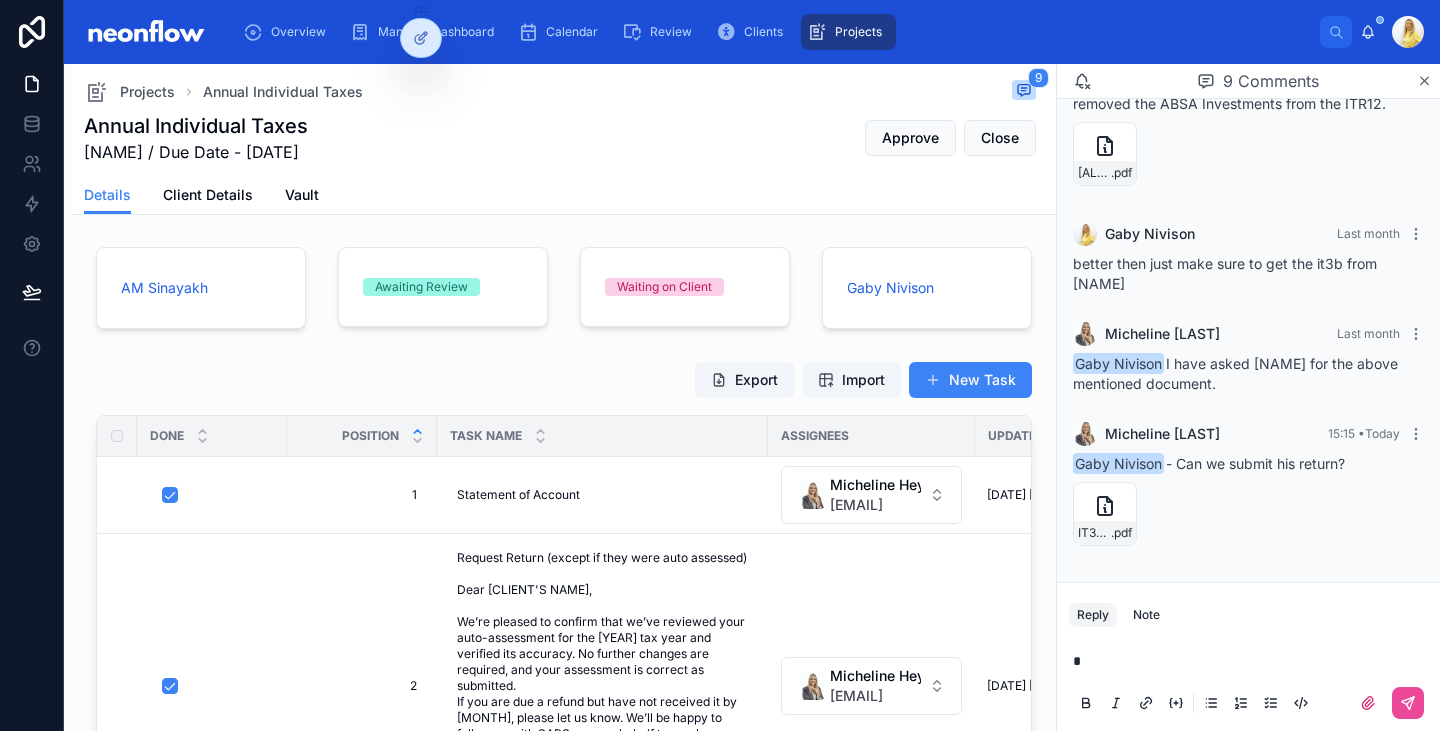type 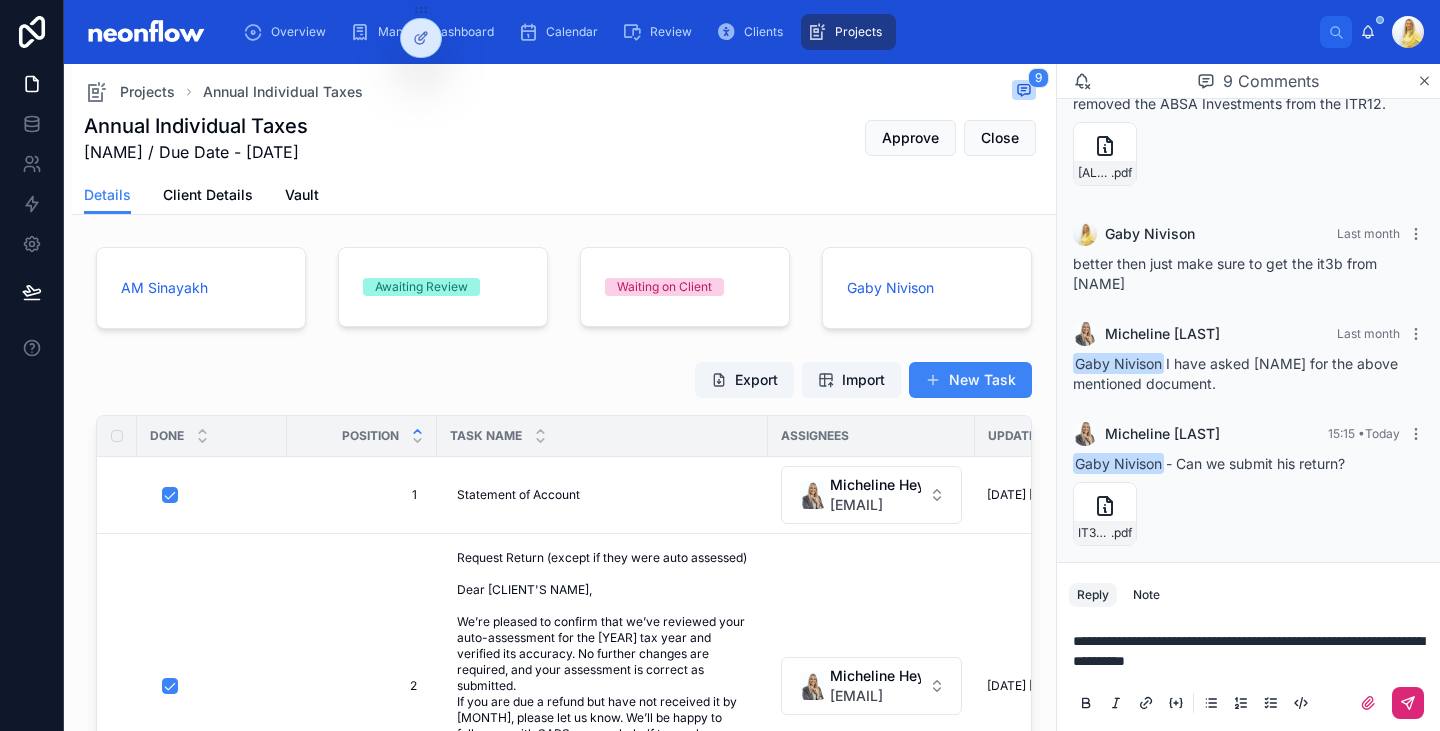 click 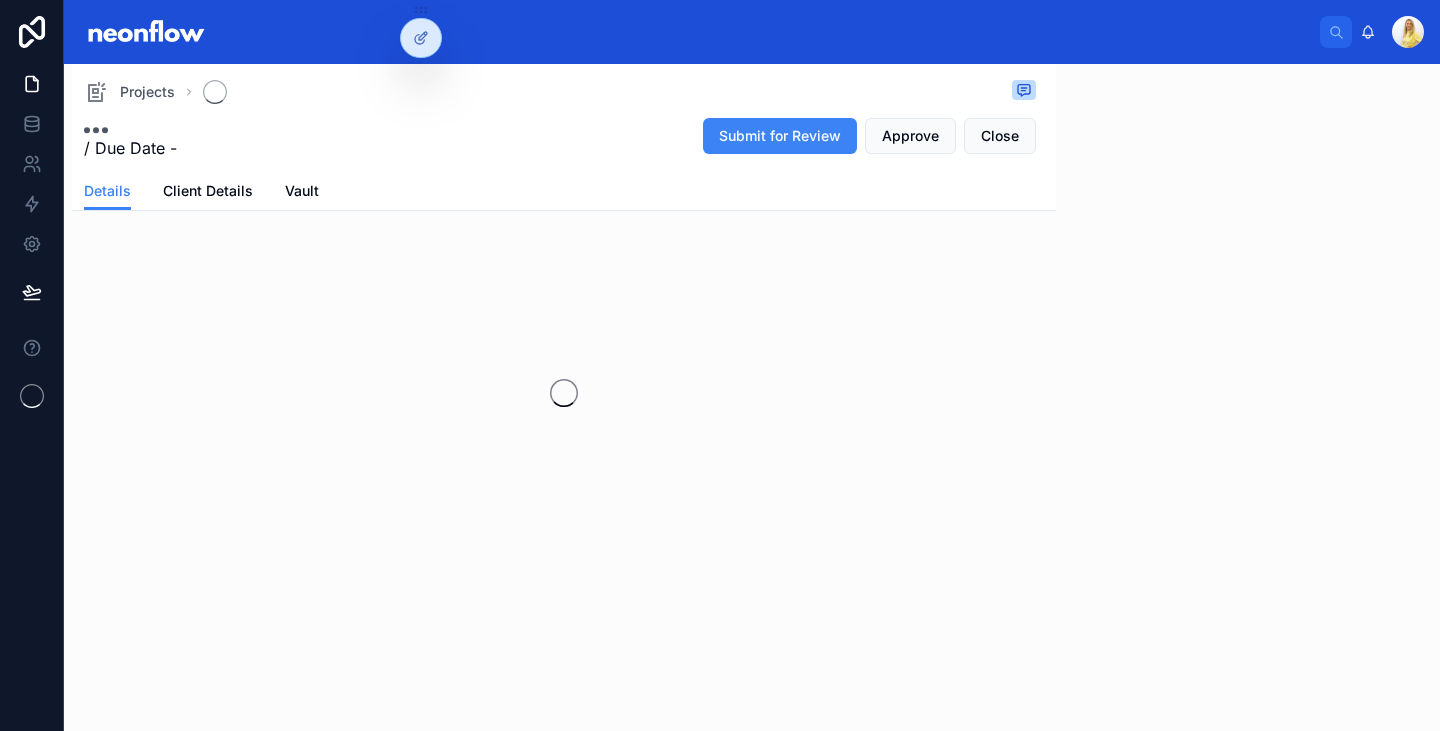 scroll, scrollTop: 0, scrollLeft: 0, axis: both 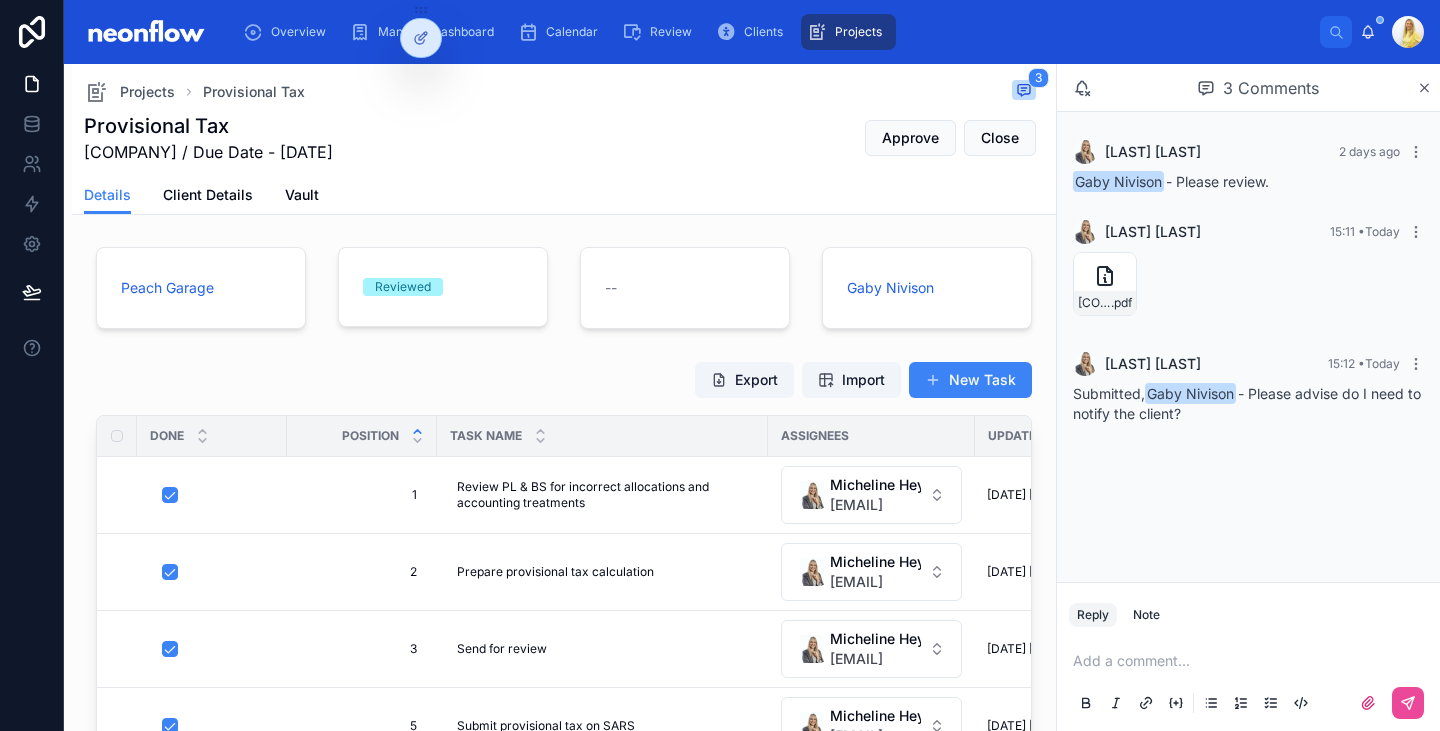 click at bounding box center [1252, 661] 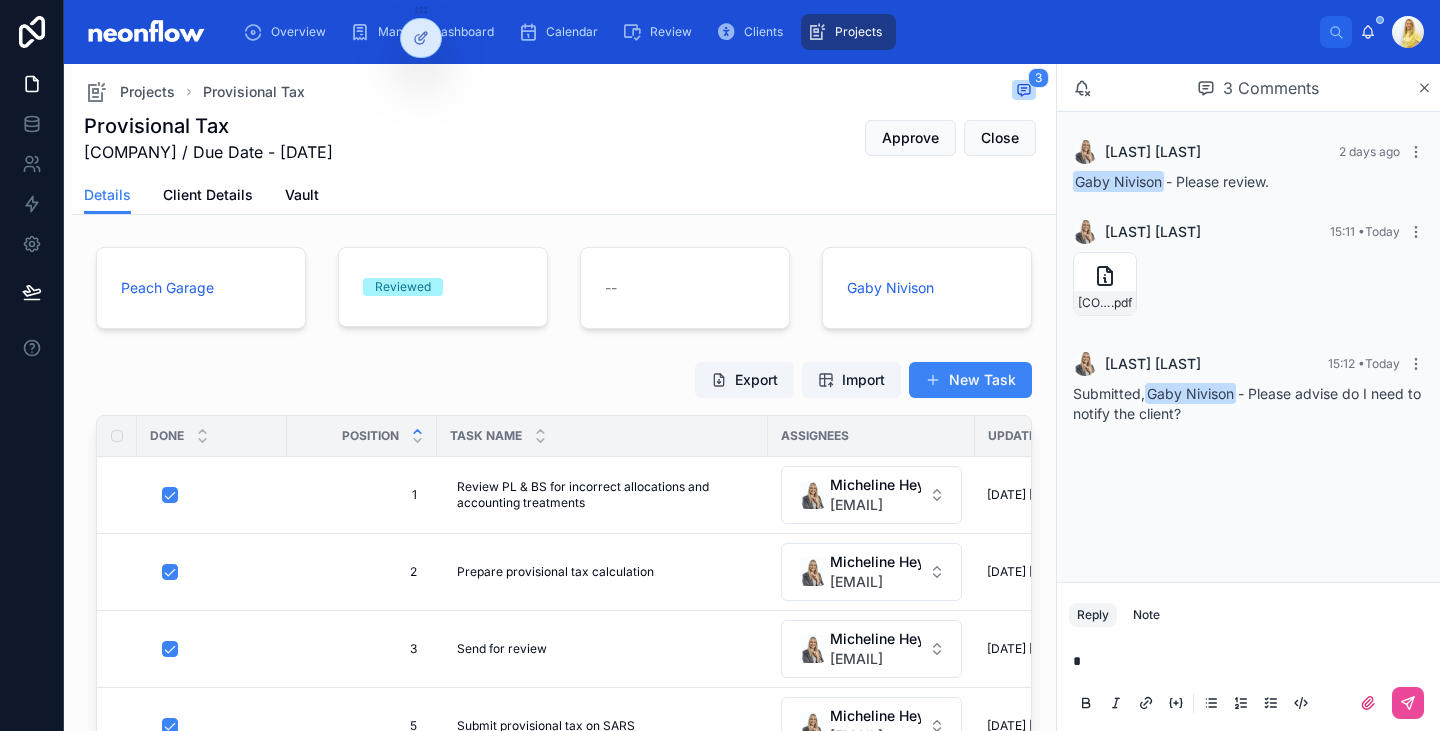 type 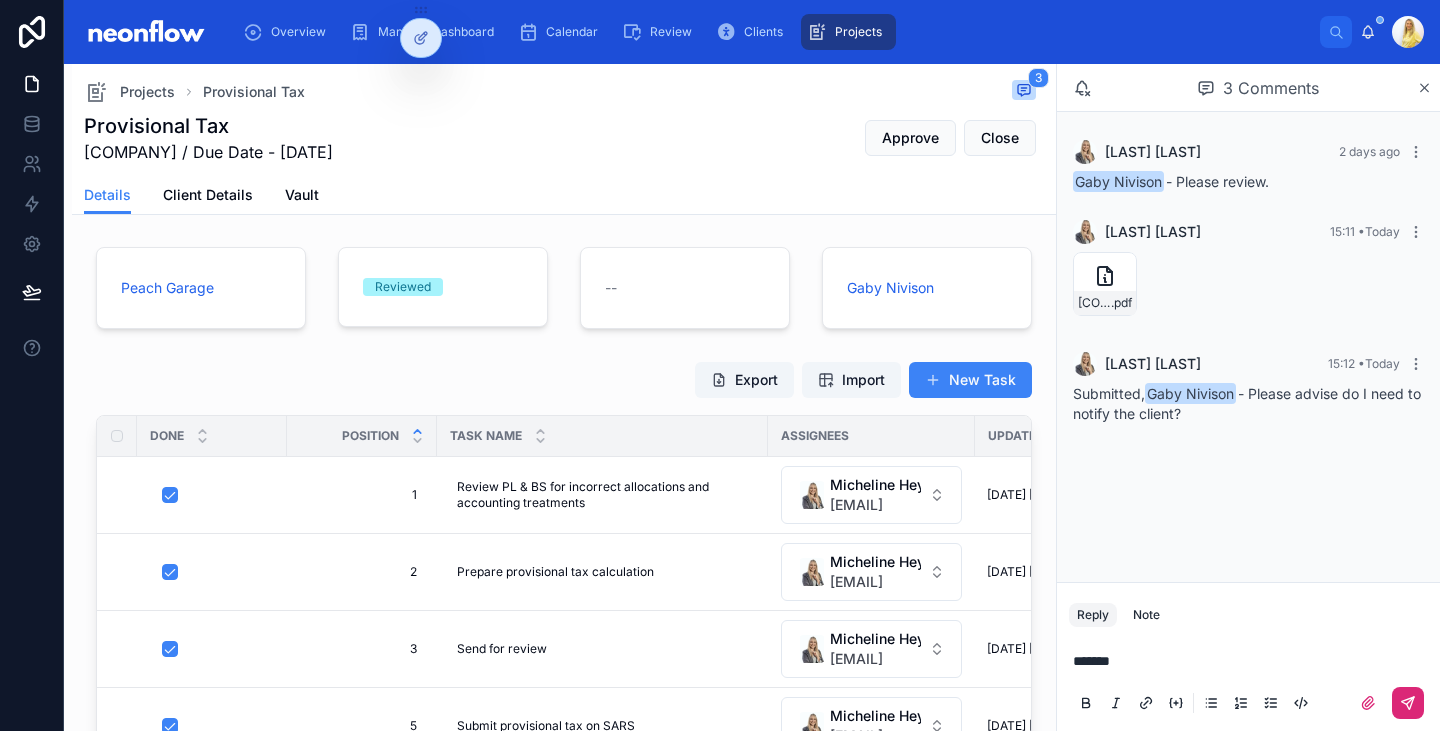 click 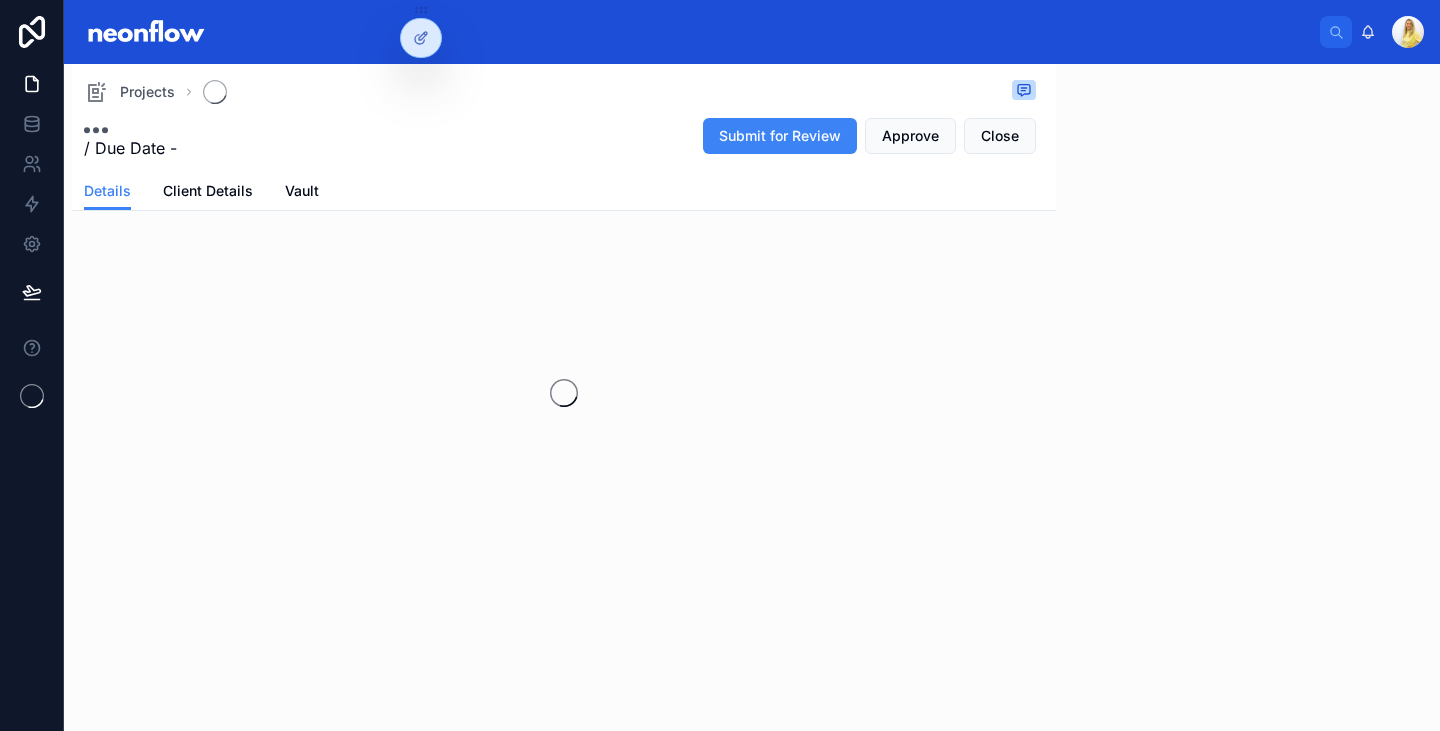 scroll, scrollTop: 0, scrollLeft: 0, axis: both 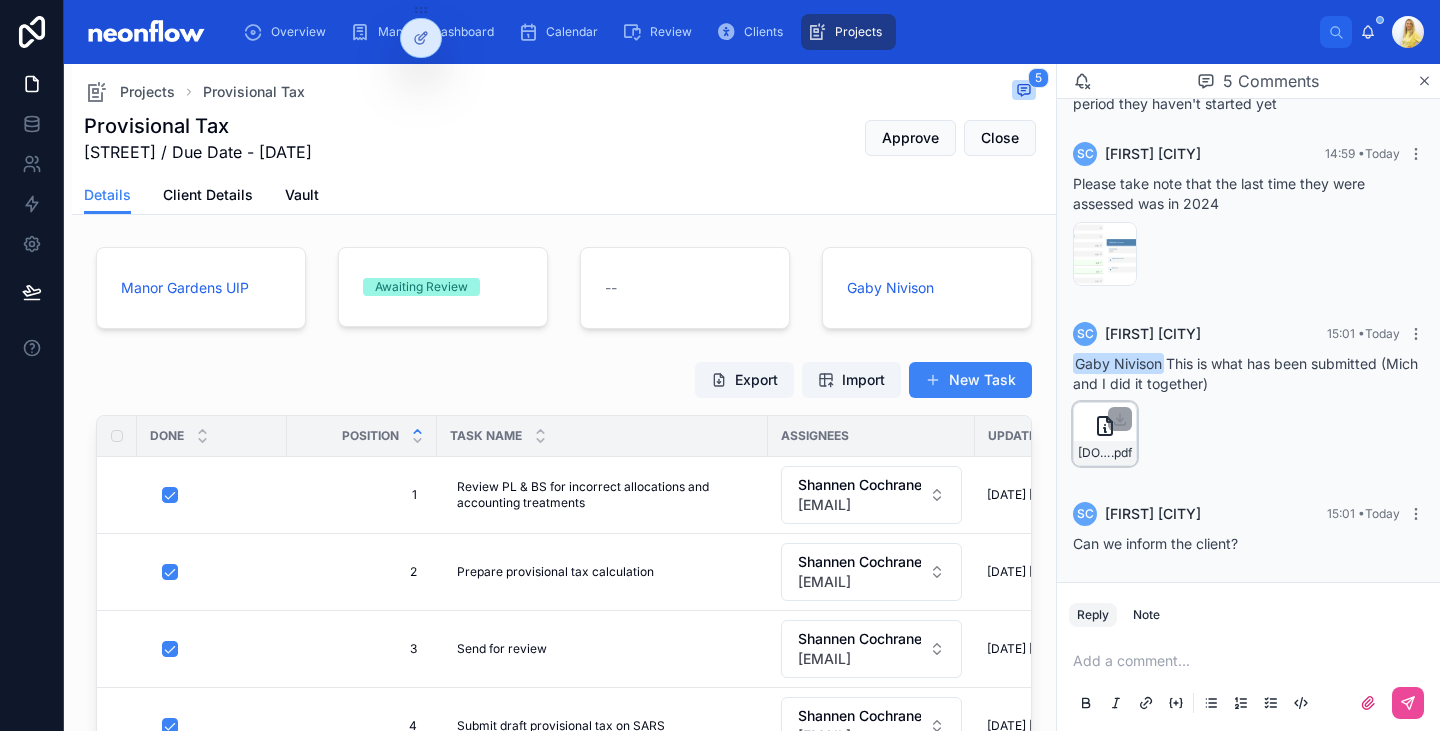 click on "Manor-Gardens-IRP6 .pdf" at bounding box center (1105, 453) 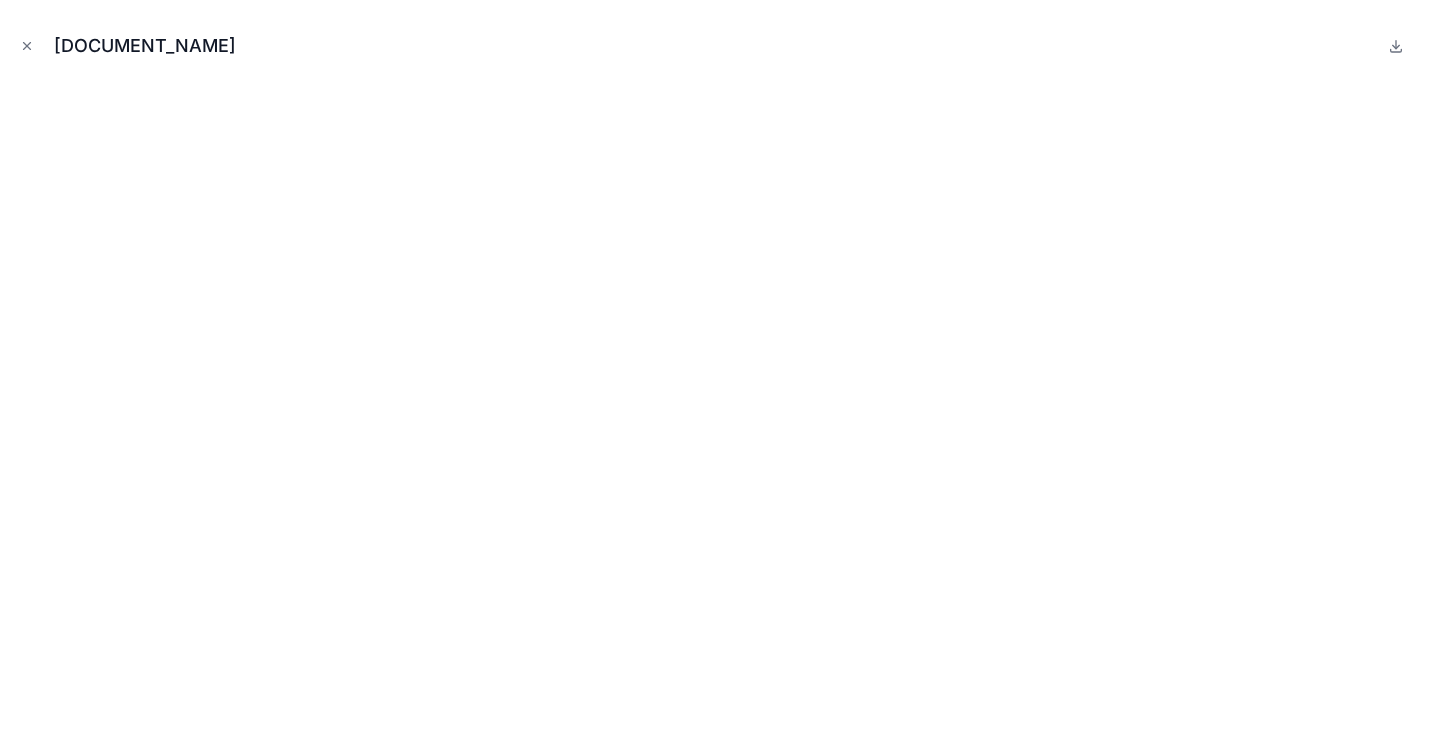 click 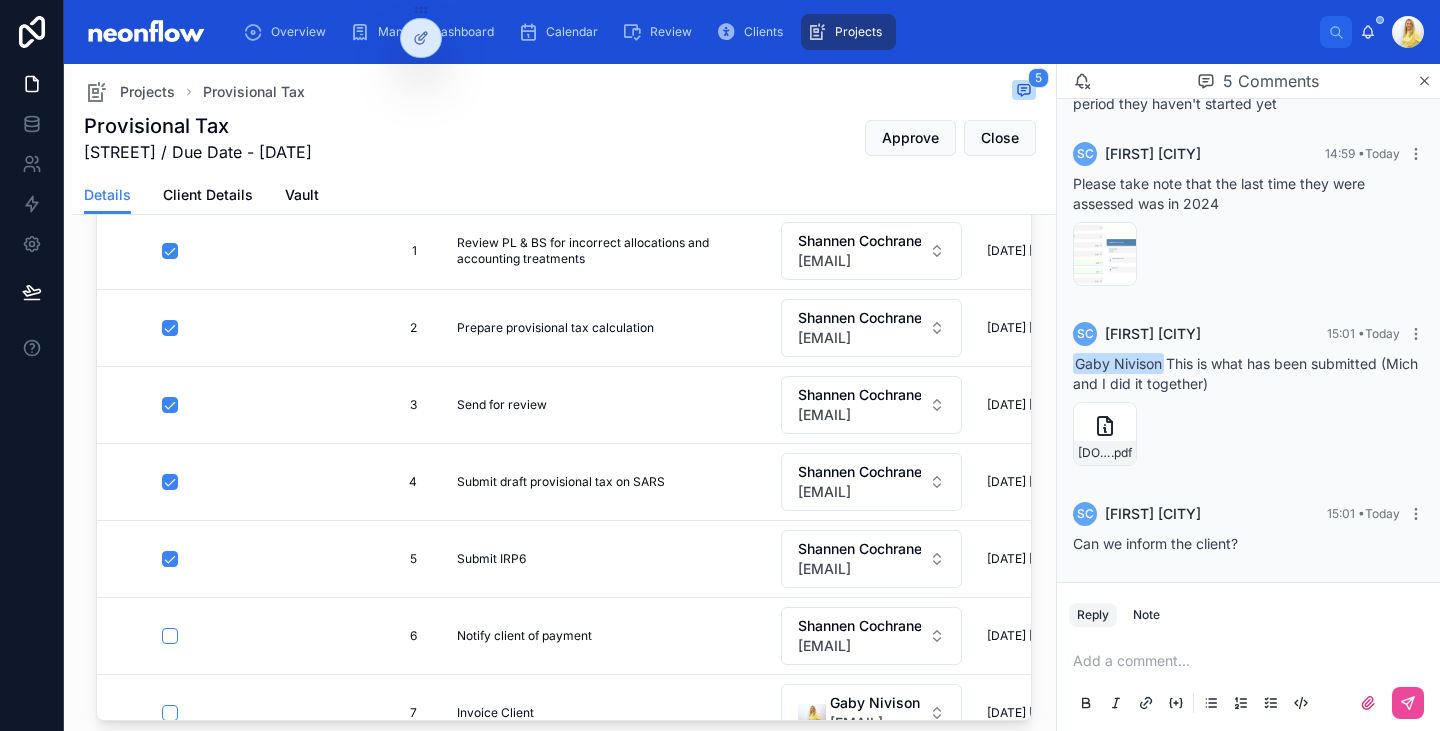 scroll, scrollTop: 244, scrollLeft: 0, axis: vertical 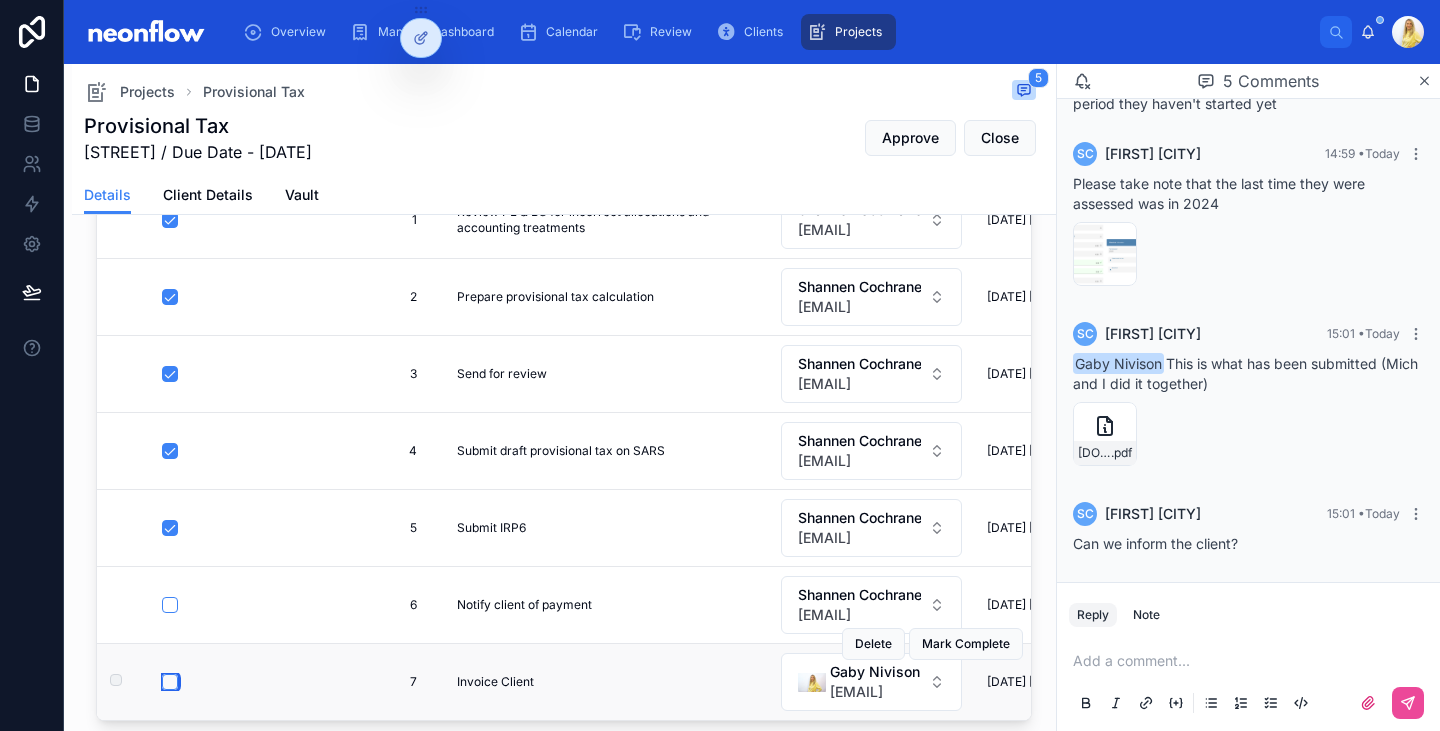 click at bounding box center (170, 682) 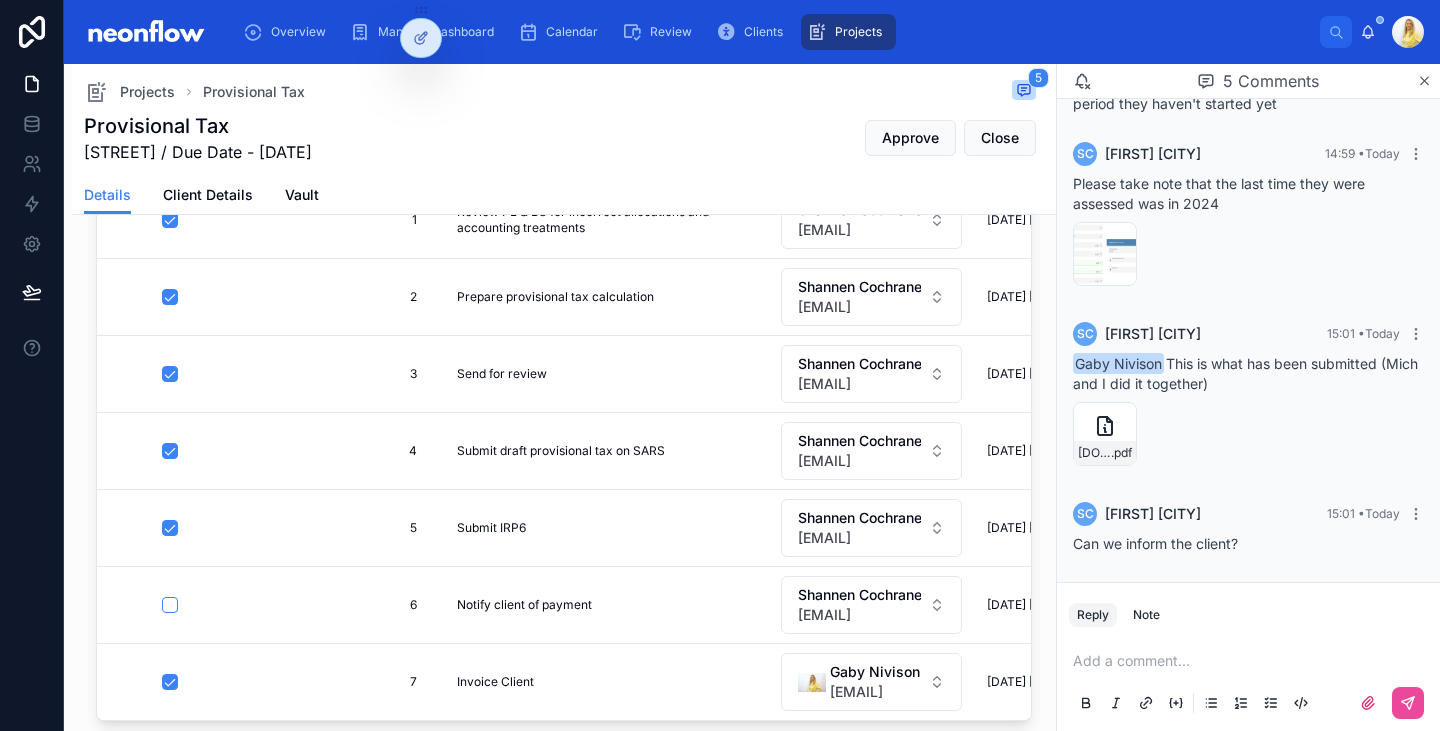 click at bounding box center [1252, 661] 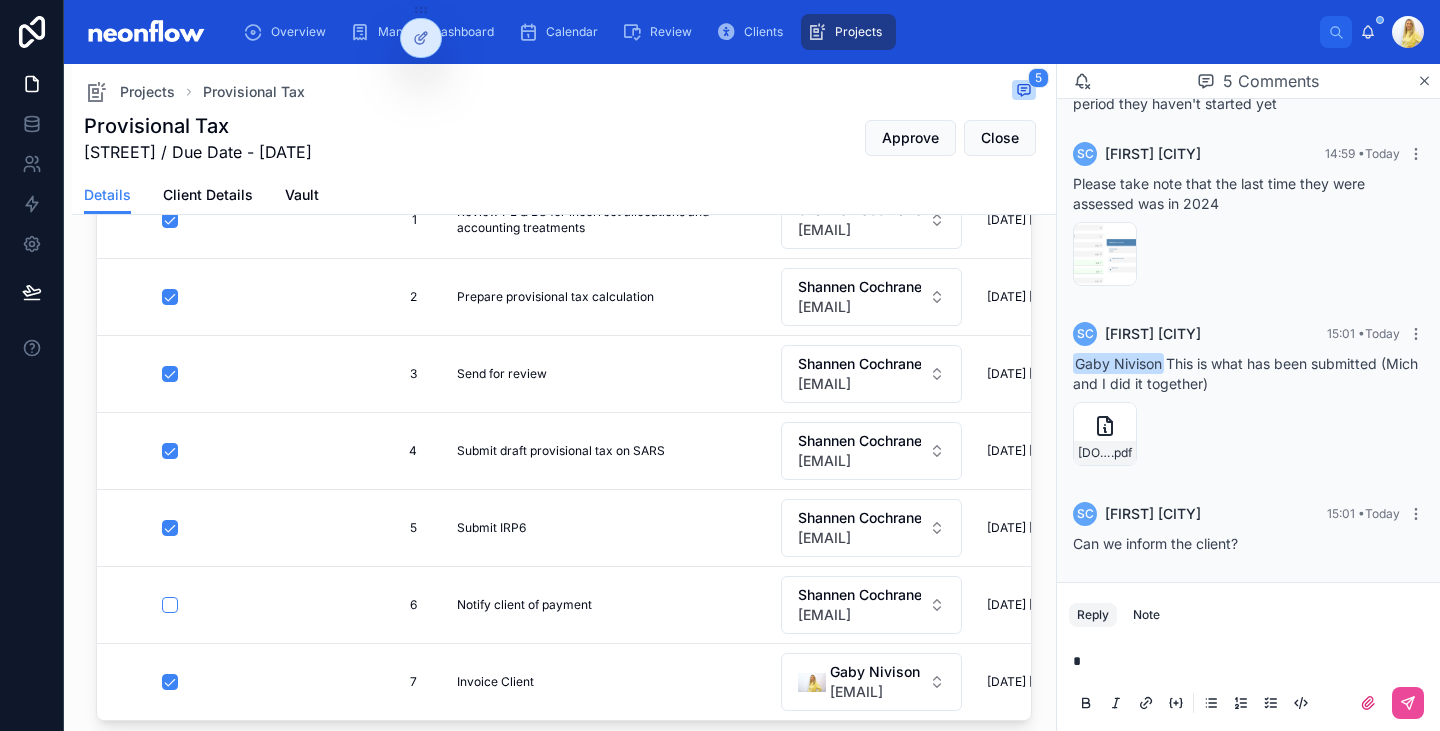 type 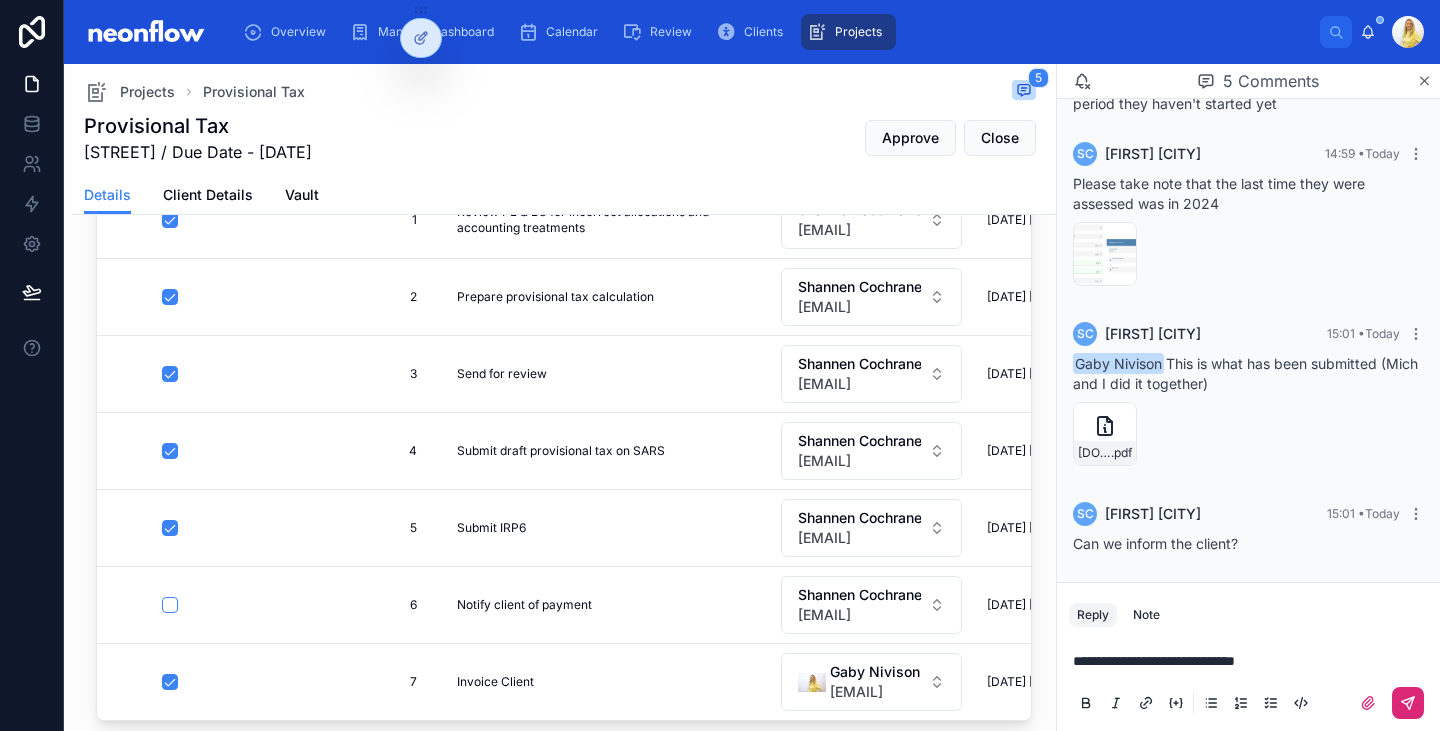 click 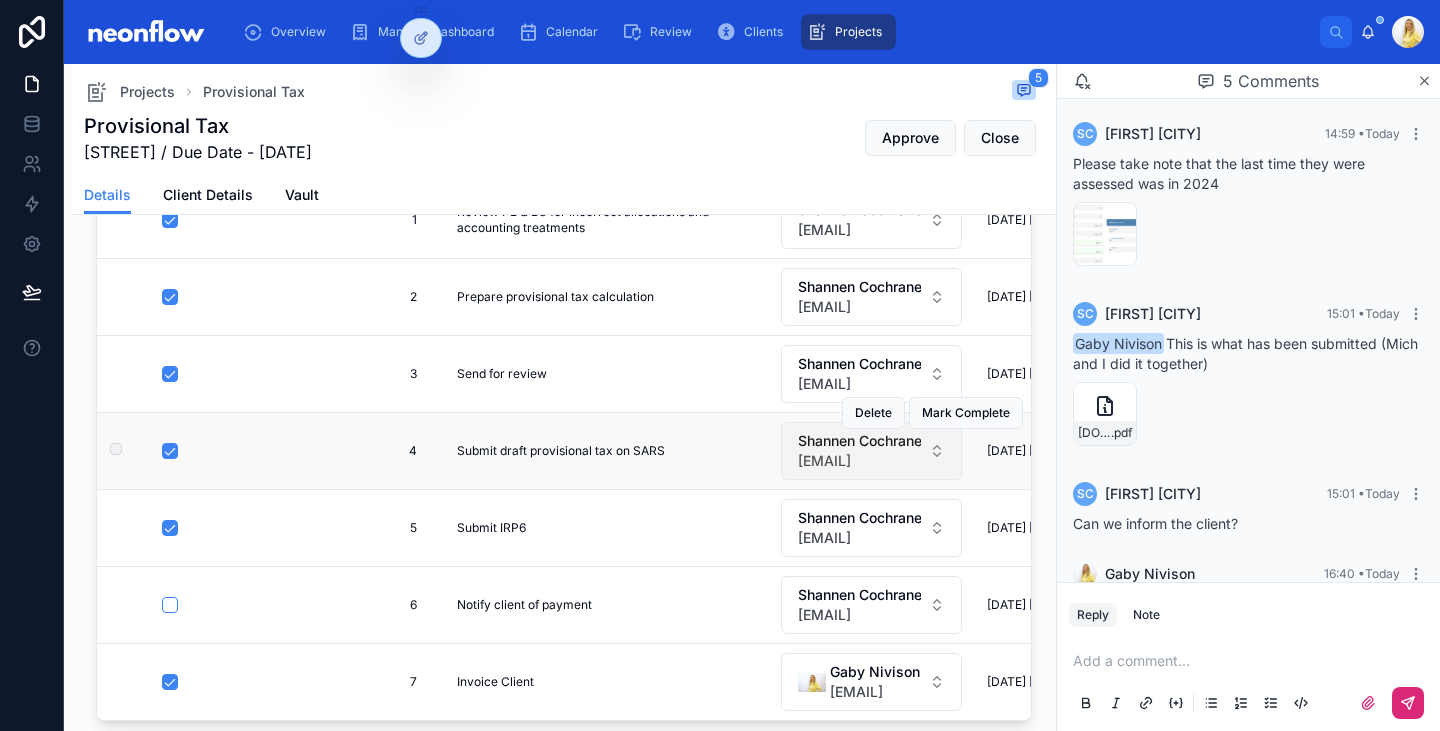 scroll, scrollTop: 0, scrollLeft: 0, axis: both 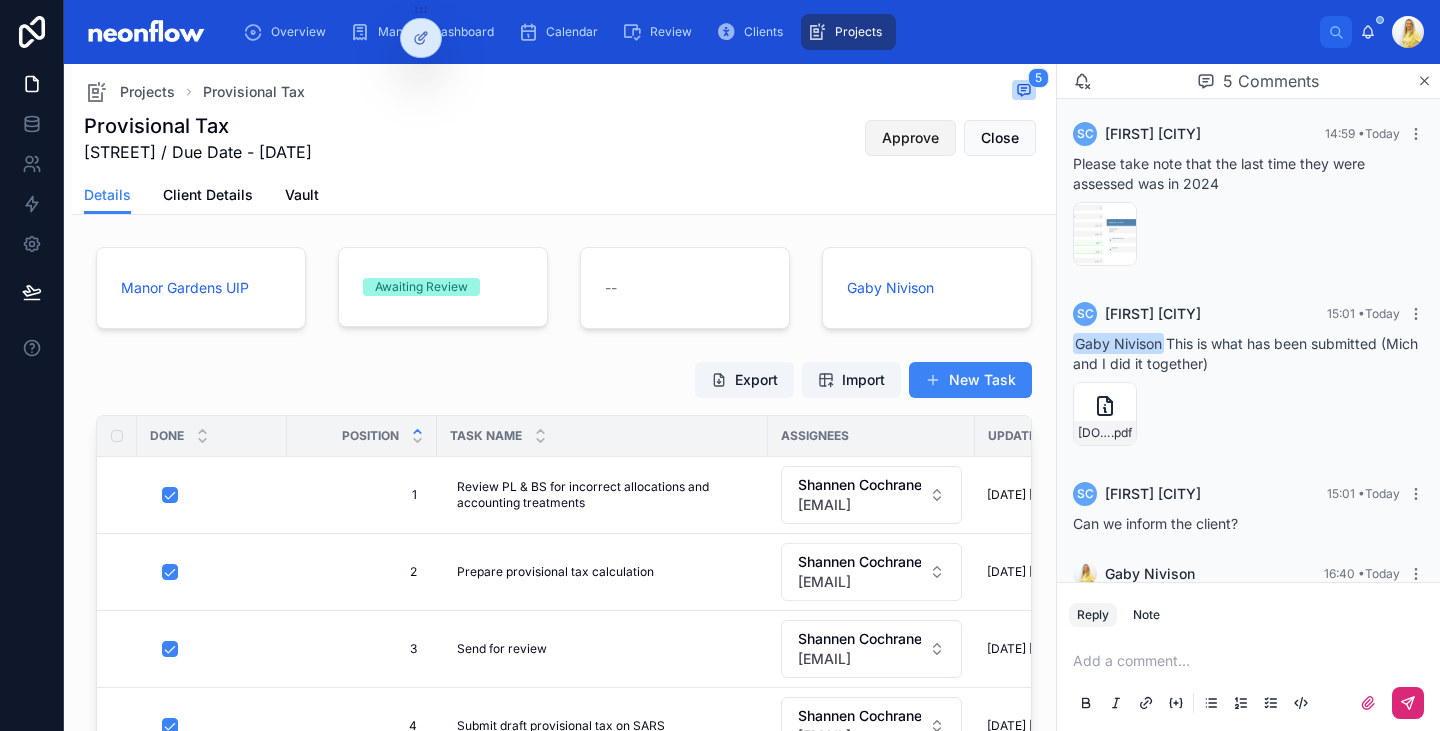 click on "Approve" at bounding box center (910, 138) 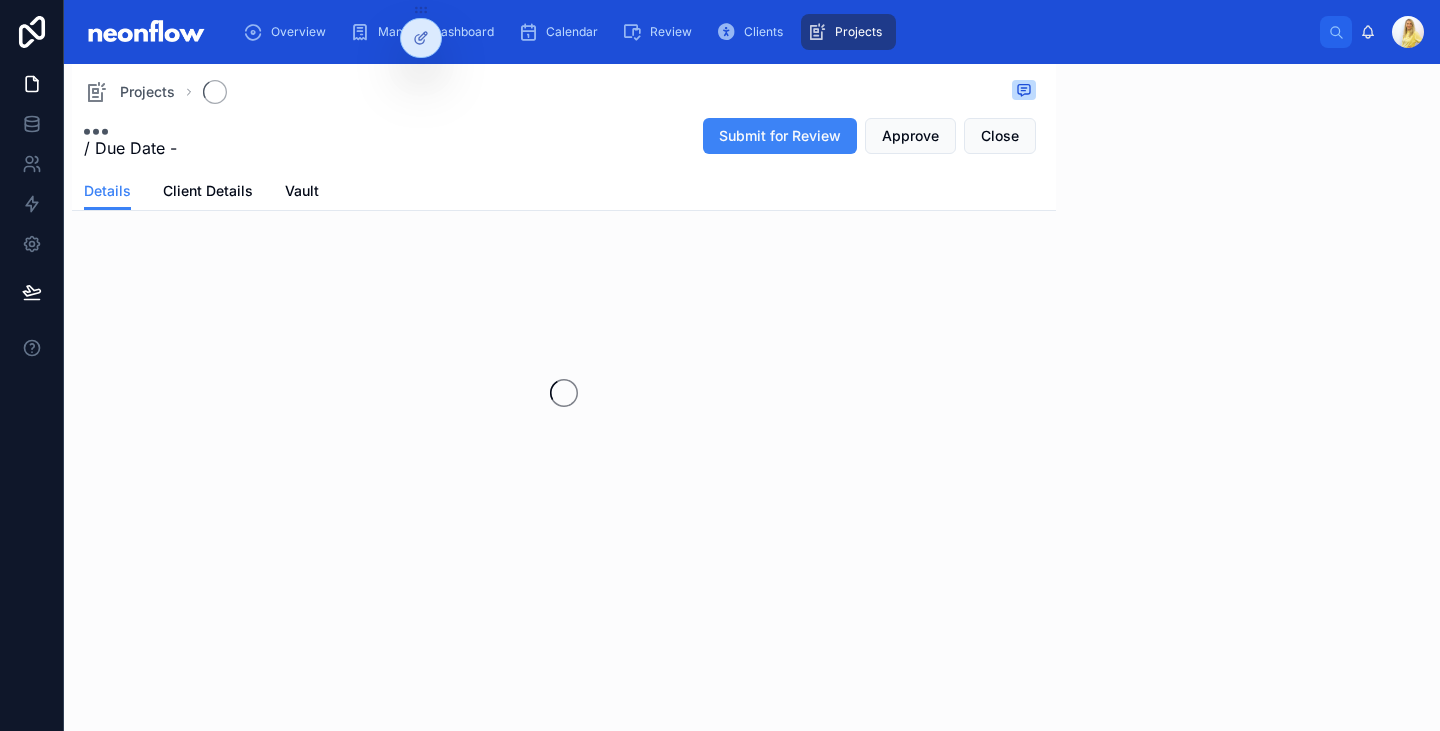 scroll, scrollTop: 0, scrollLeft: 0, axis: both 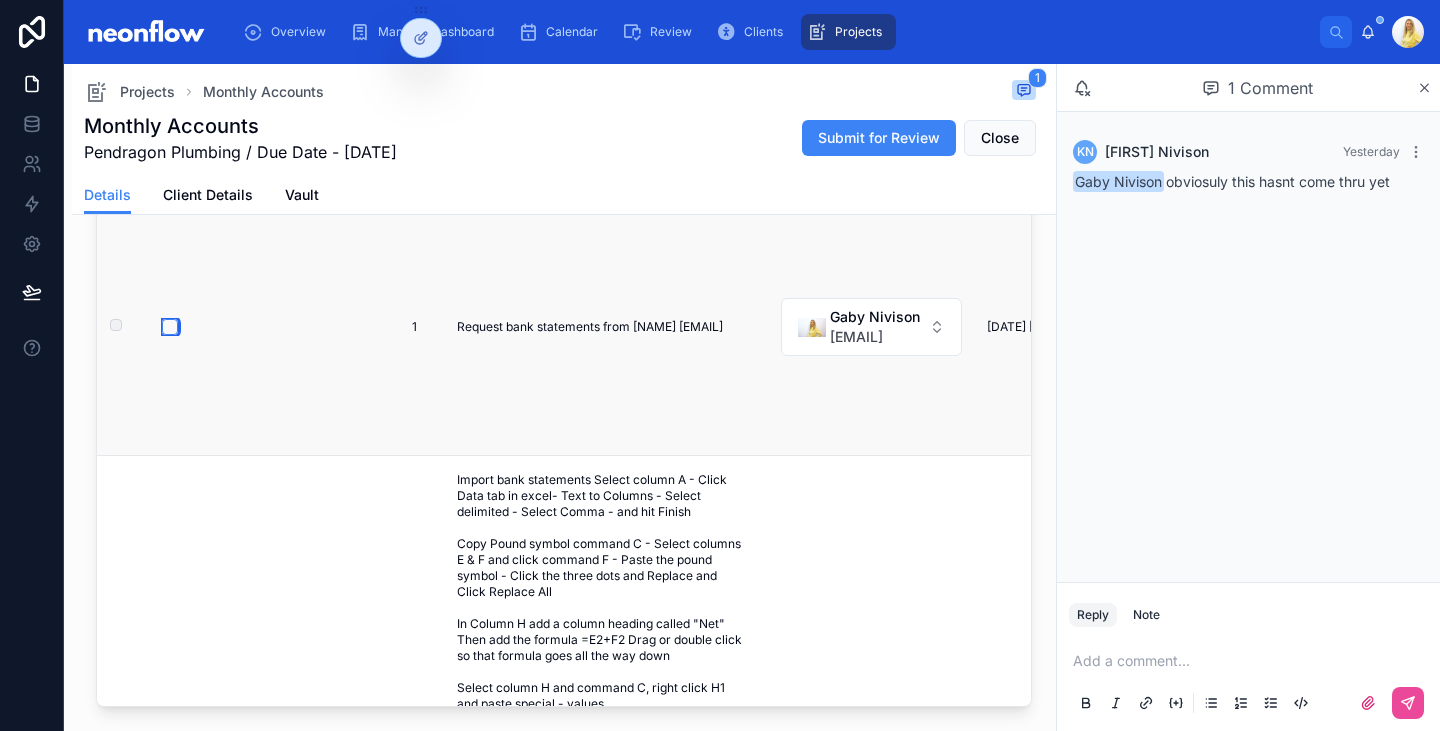 click at bounding box center (170, 327) 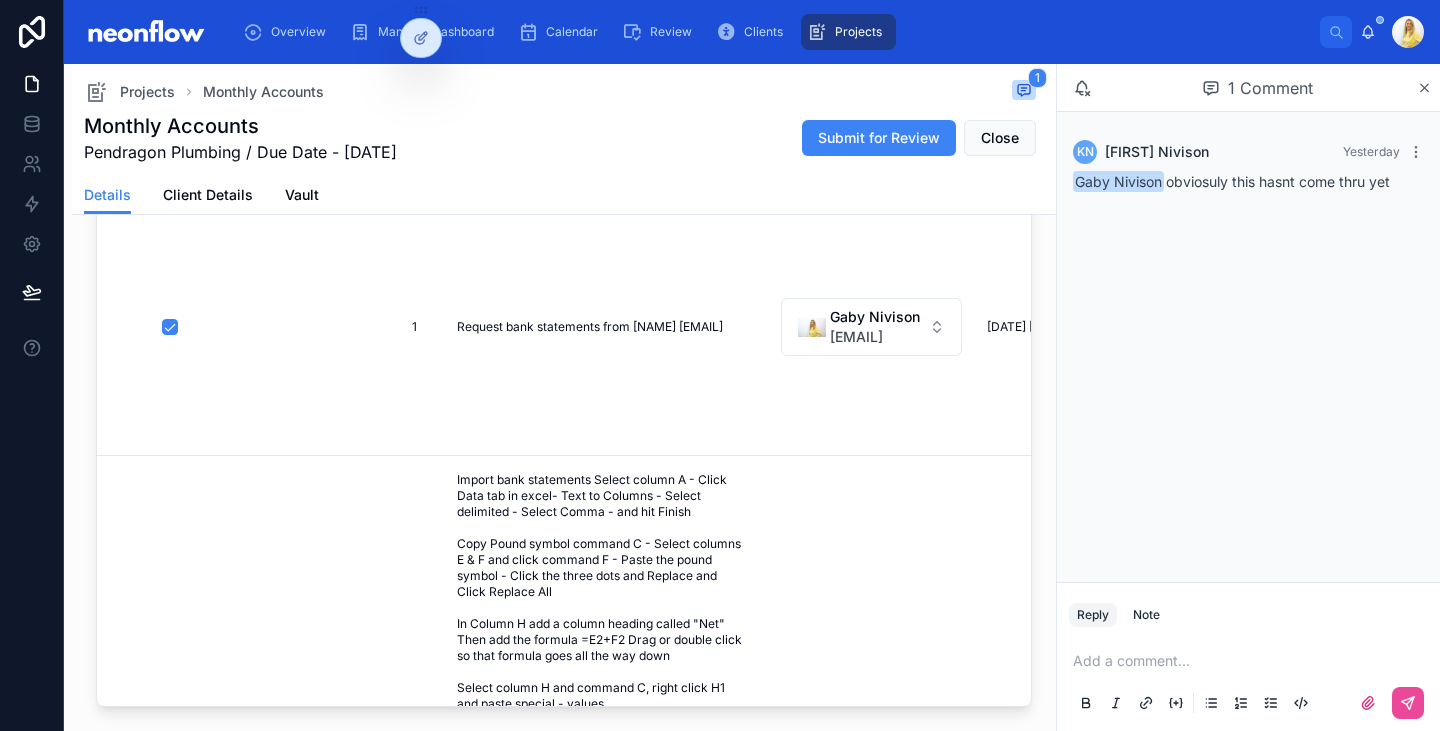 type on "**********" 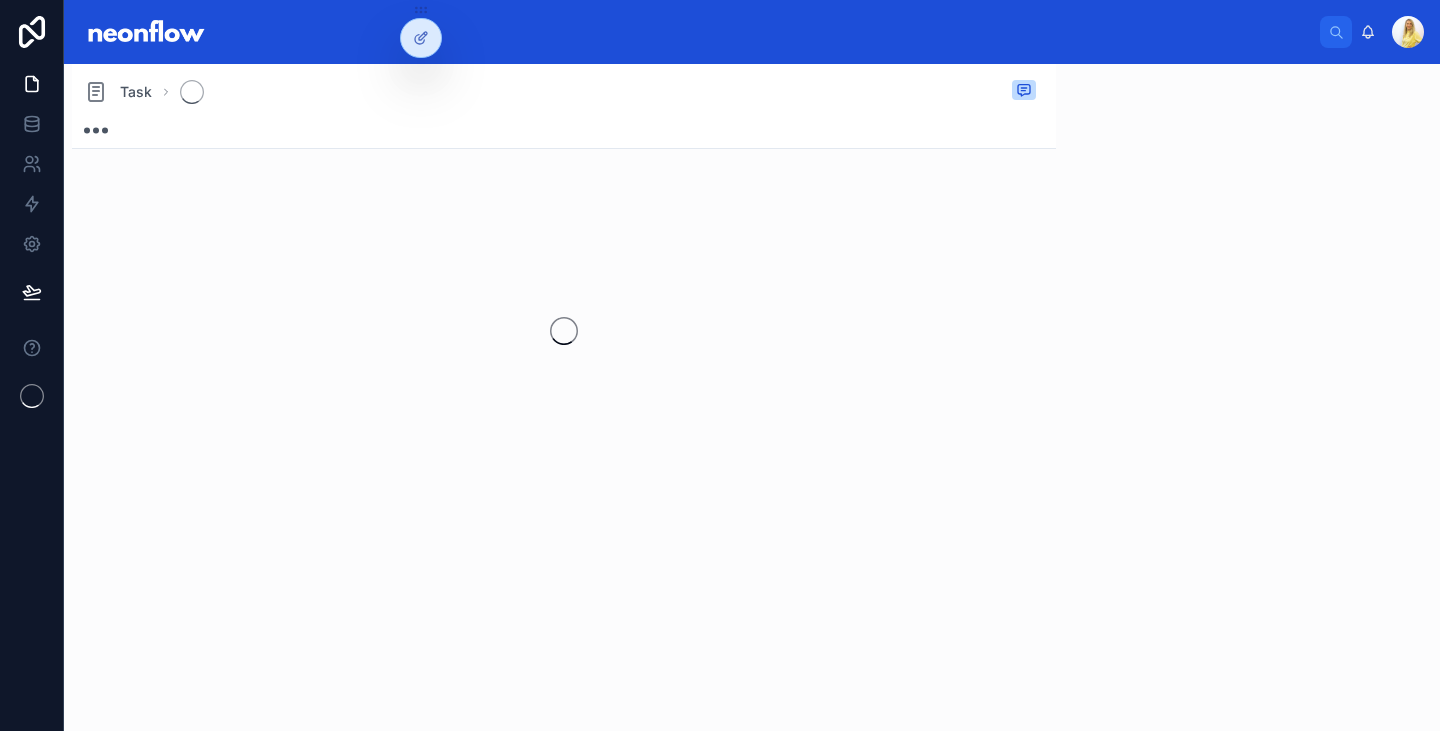 scroll, scrollTop: 0, scrollLeft: 0, axis: both 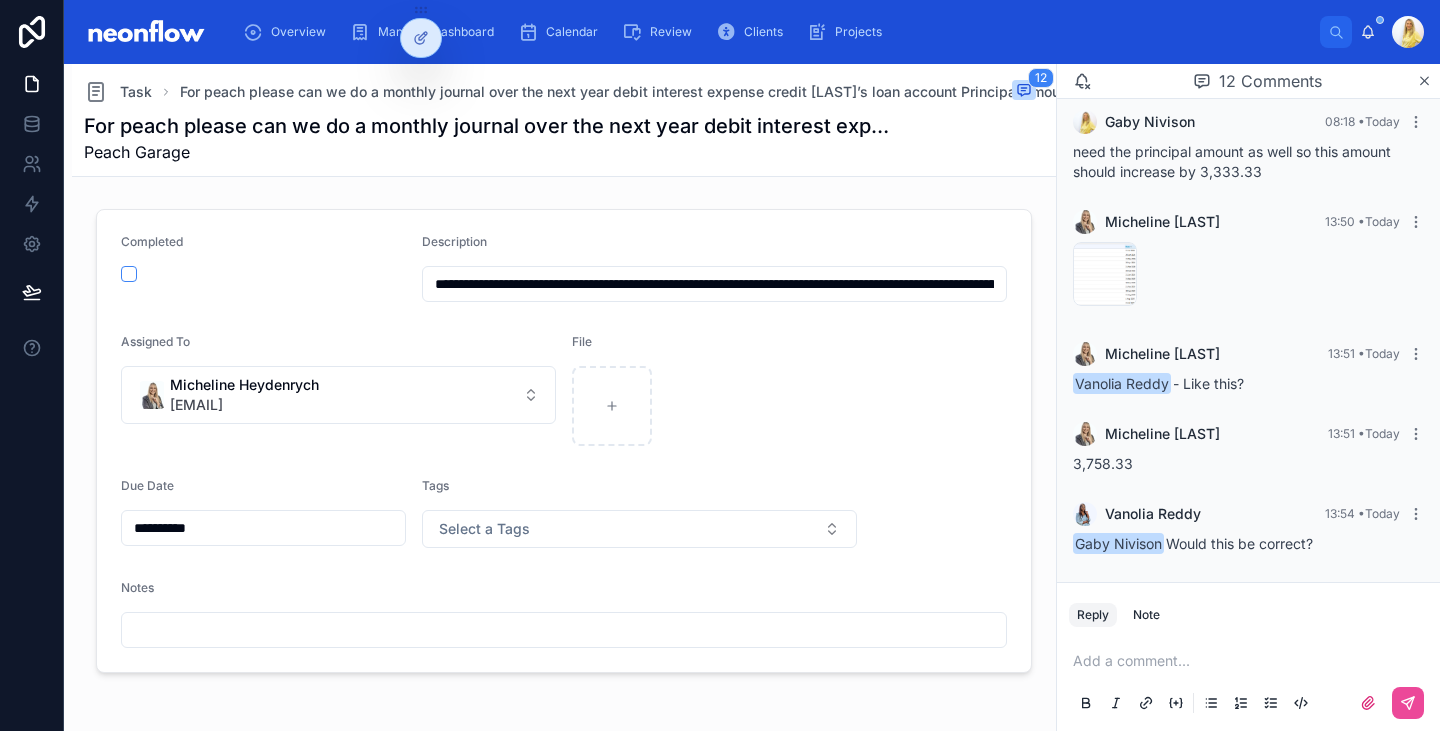 click at bounding box center (1252, 661) 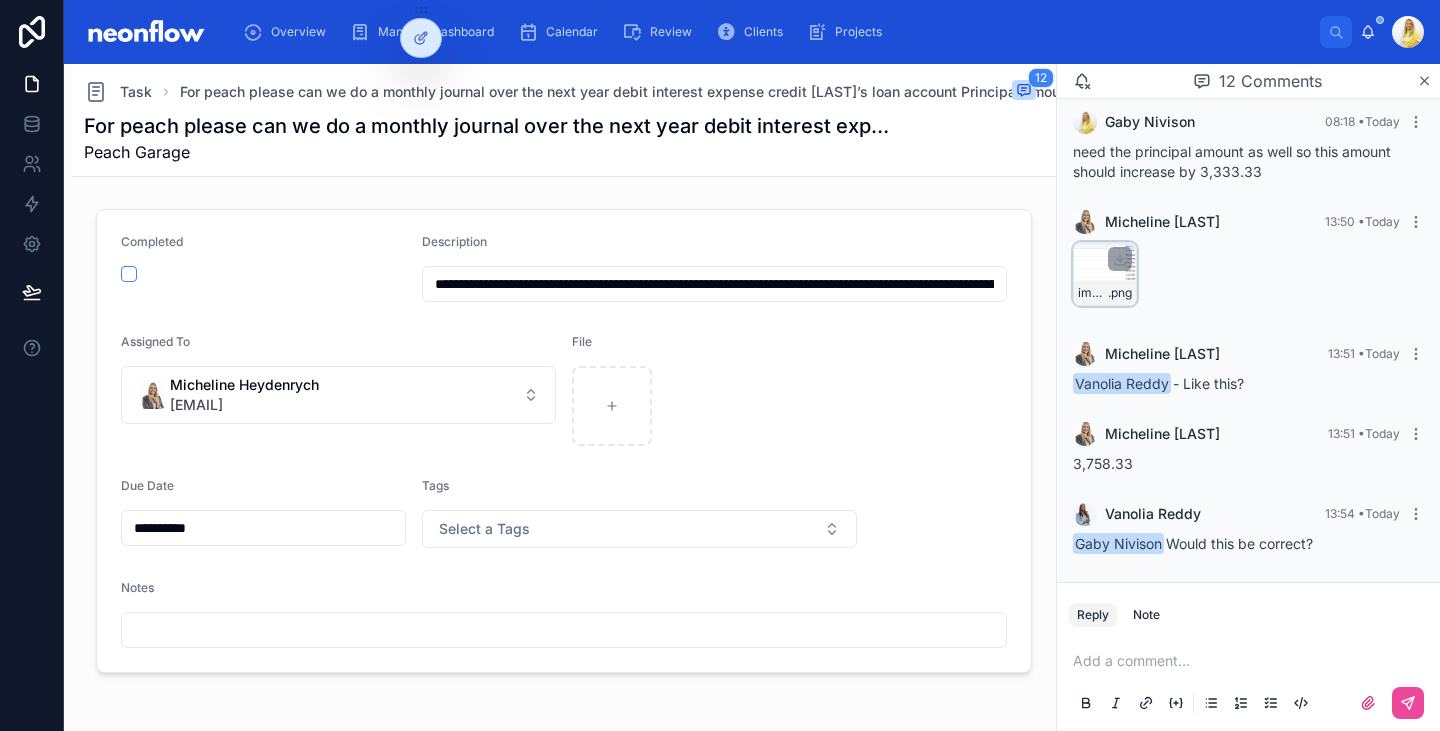 click on "image .png" at bounding box center [1105, 293] 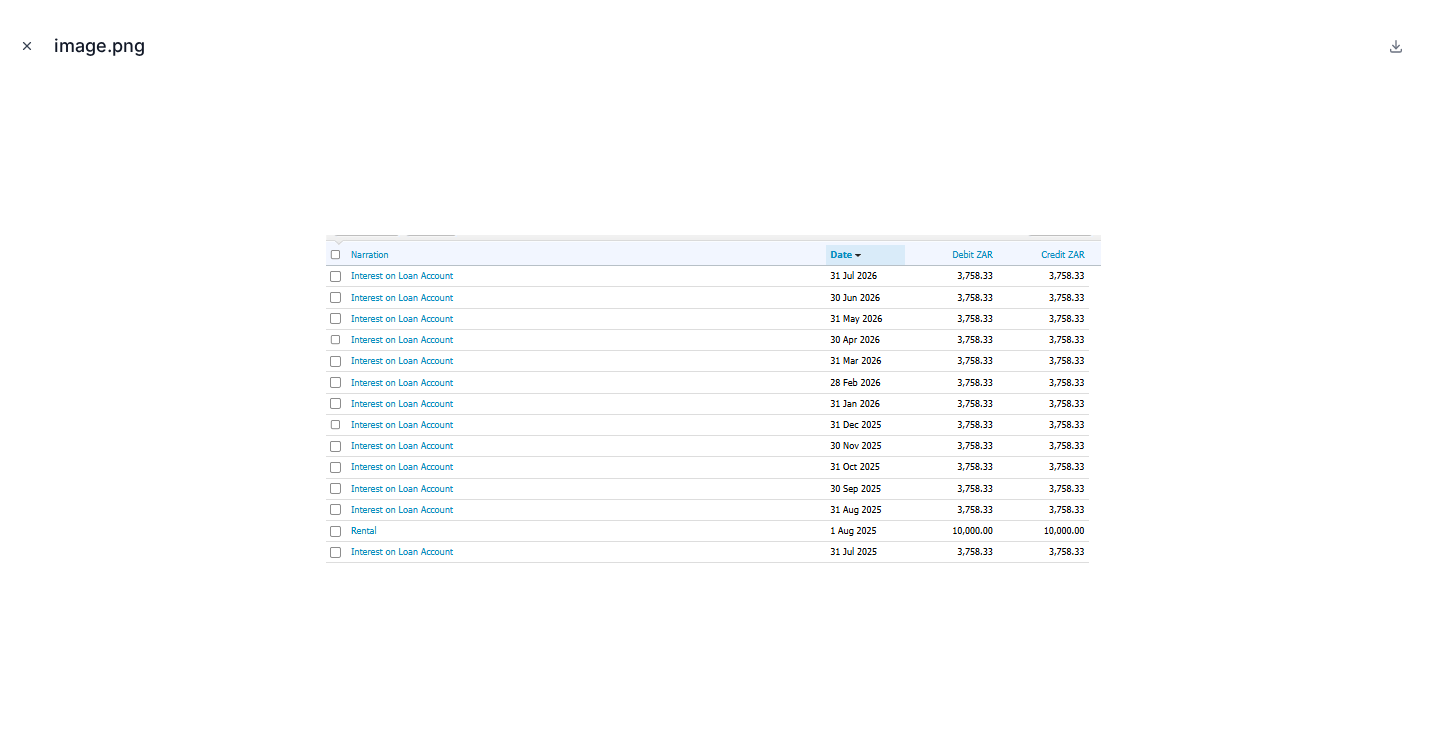 click 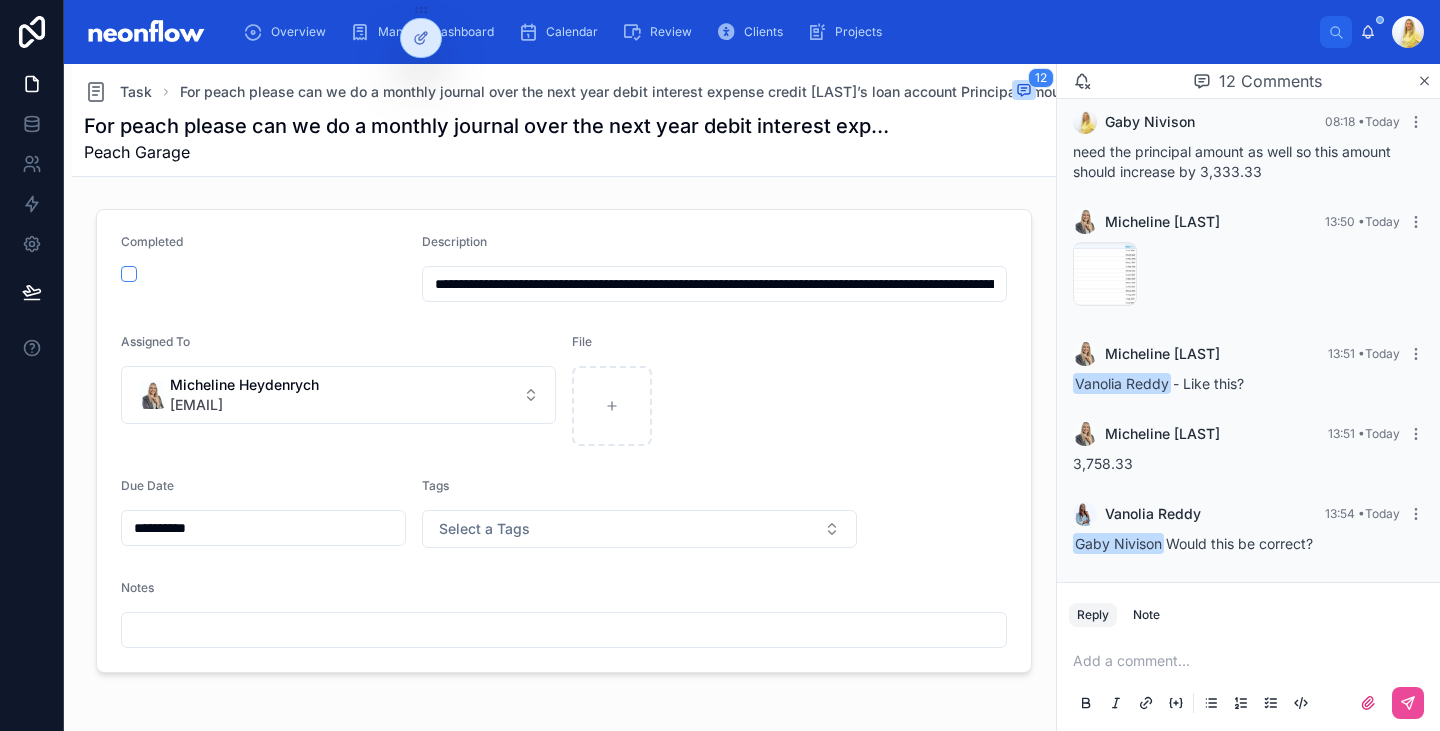 click at bounding box center (1252, 661) 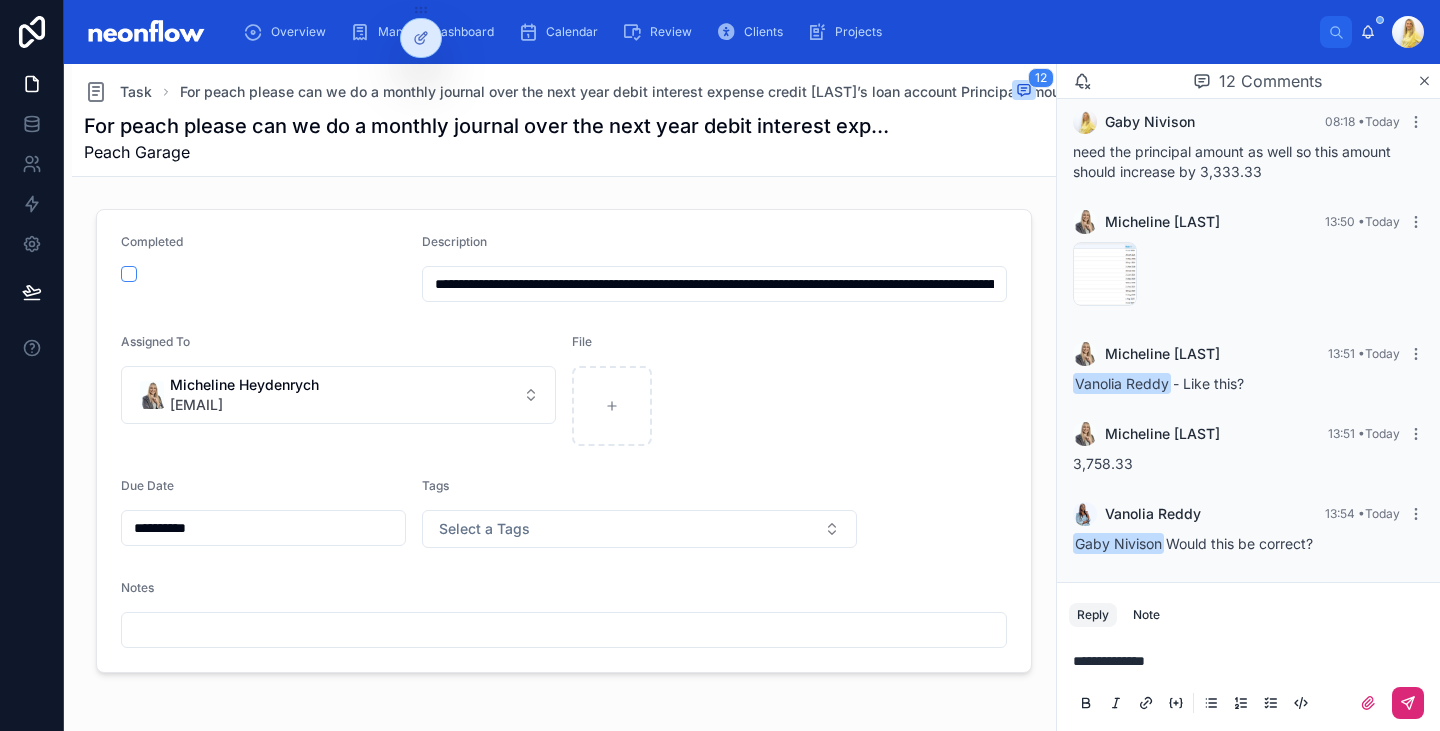 click at bounding box center (1408, 703) 